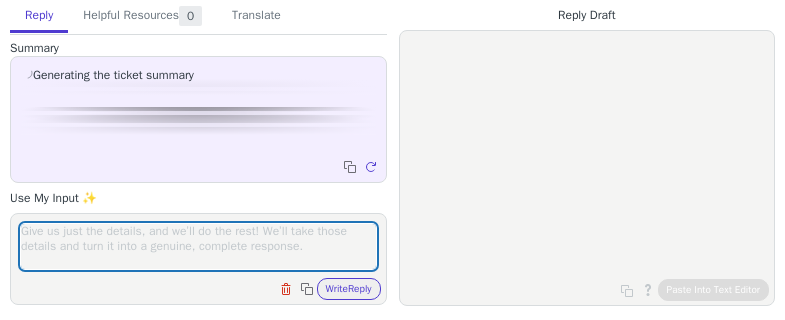 scroll, scrollTop: 0, scrollLeft: 0, axis: both 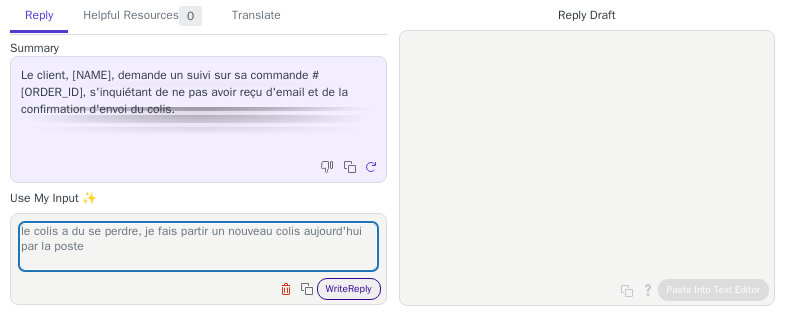 type on "le colis a du se perdre, je fais partir un nouveau colis aujourd'hui par la poste" 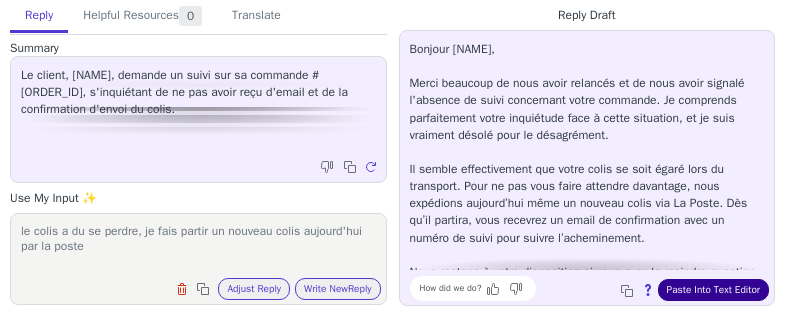click on "Paste Into Text Editor" at bounding box center [713, 290] 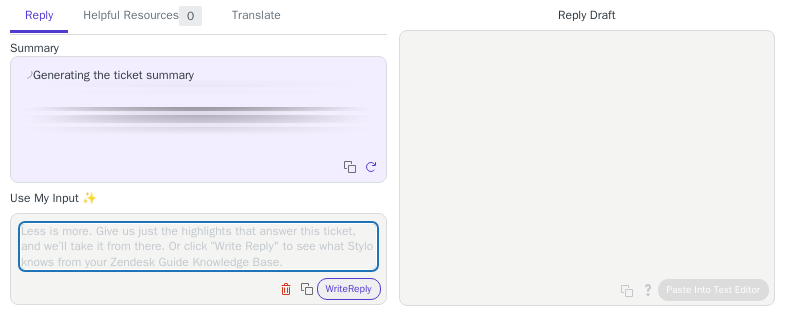 scroll, scrollTop: 0, scrollLeft: 0, axis: both 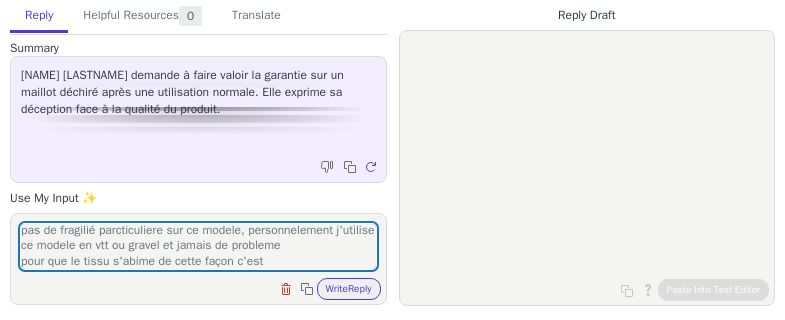 click on "pas de fragilié parcticuliere sur ce modele, personnelement j'utilise  ce modele en vtt ou gravel et jamais de probleme
pour que le tissu s'abime de cette façon c'est" at bounding box center (198, 246) 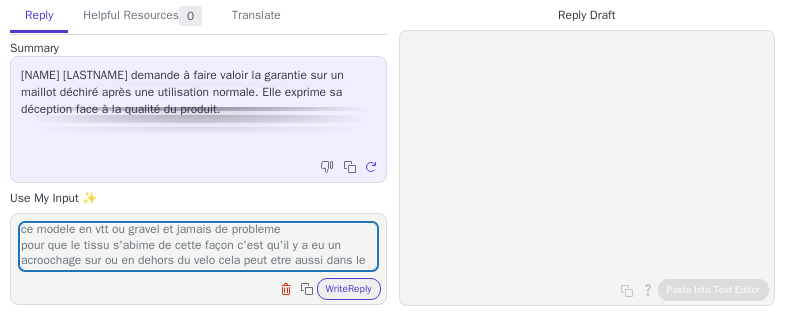 scroll, scrollTop: 32, scrollLeft: 0, axis: vertical 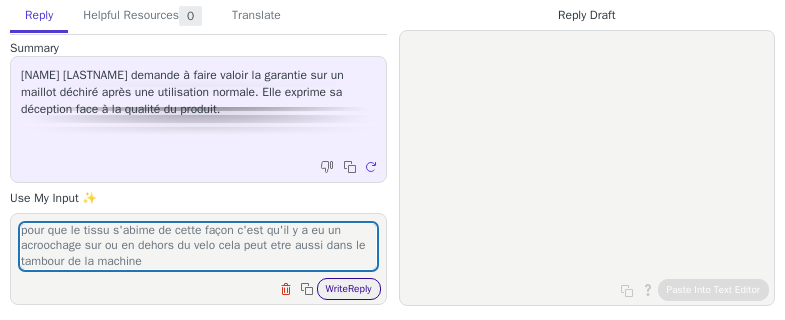 type on "pas de fragilié parcticuliere sur ce modele, personnelement j'utilise  ce modele en vtt ou gravel et jamais de probleme
pour que le tissu s'abime de cette façon c'est qu'il y a eu un acroochage sur ou en dehors du velo cela peut etre aussi dans le tambour de la machine" 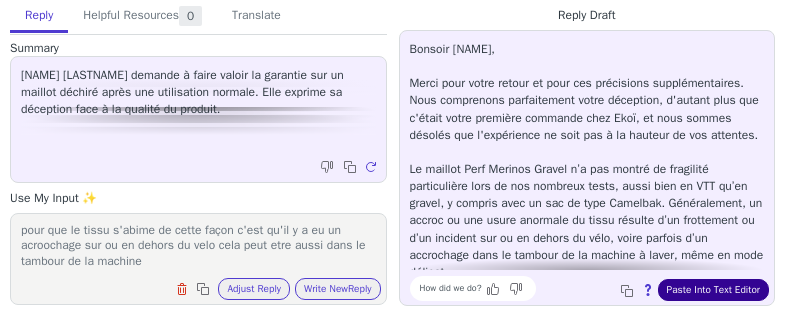 click on "Paste Into Text Editor" at bounding box center [713, 290] 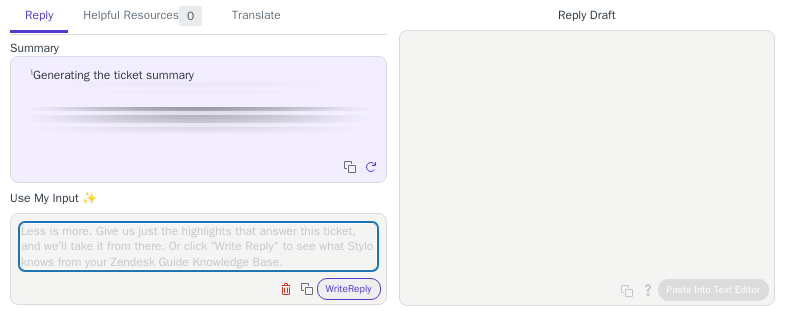 scroll, scrollTop: 0, scrollLeft: 0, axis: both 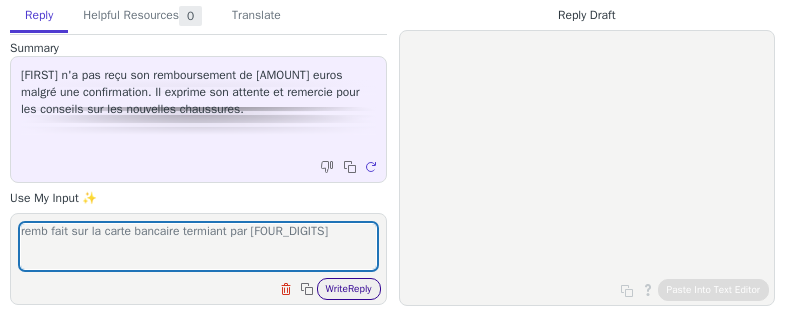 type on "remb fait sur la carte bancaire termiant par [FOUR_DIGITS]" 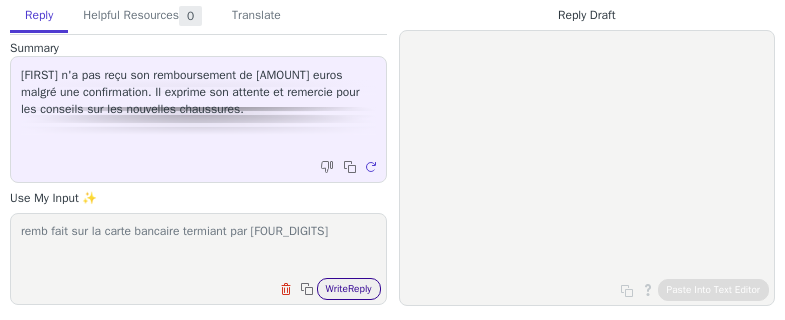 click on "Write  Reply" at bounding box center [349, 289] 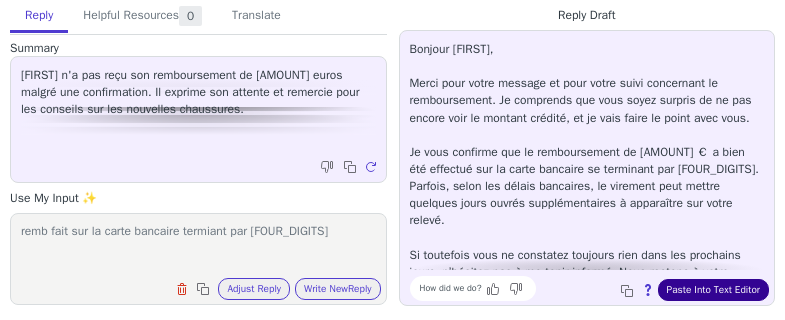 click on "Paste Into Text Editor" at bounding box center (713, 290) 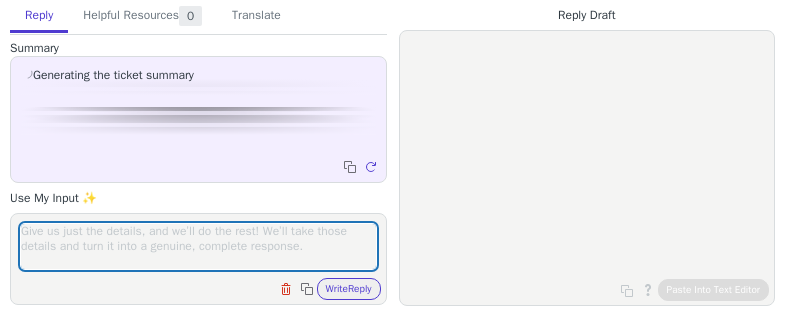 click at bounding box center (198, 246) 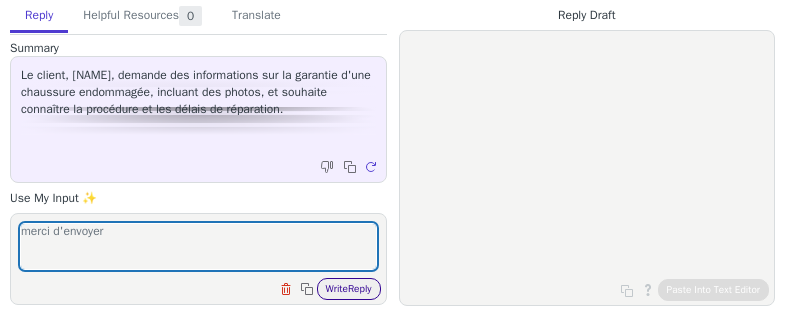 type on "merci d'envoyer" 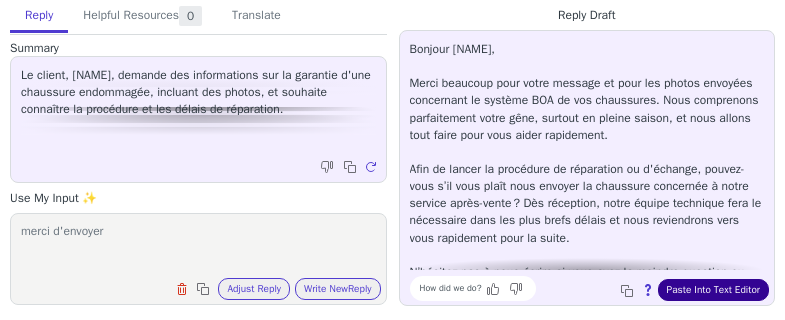 click on "Paste Into Text Editor" at bounding box center [713, 290] 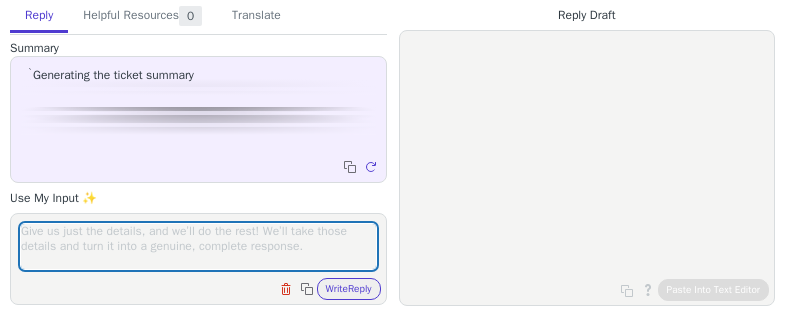 click at bounding box center [198, 246] 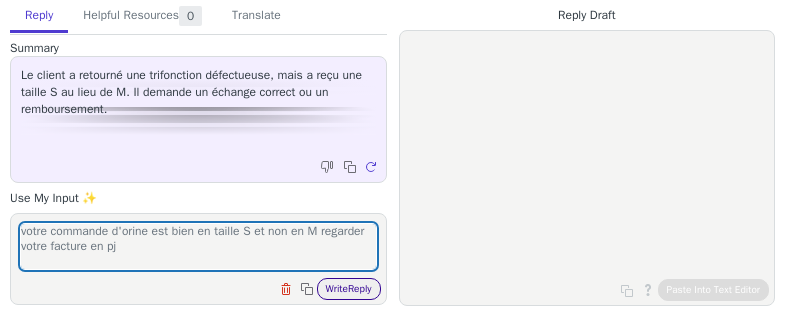 type on "votre commande d'orine est bien en taille S et non en M regarder votre facture en pj" 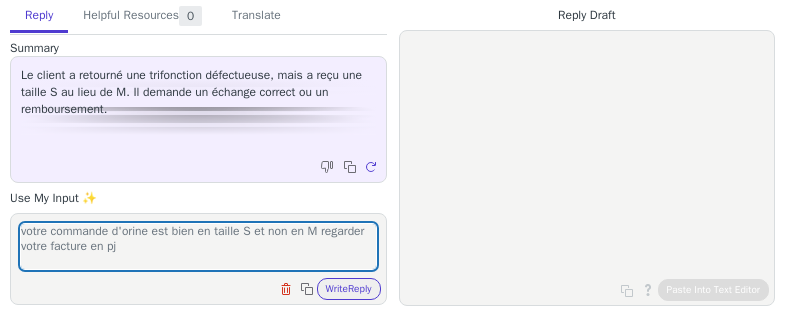 drag, startPoint x: 360, startPoint y: 294, endPoint x: 405, endPoint y: 286, distance: 45.705578 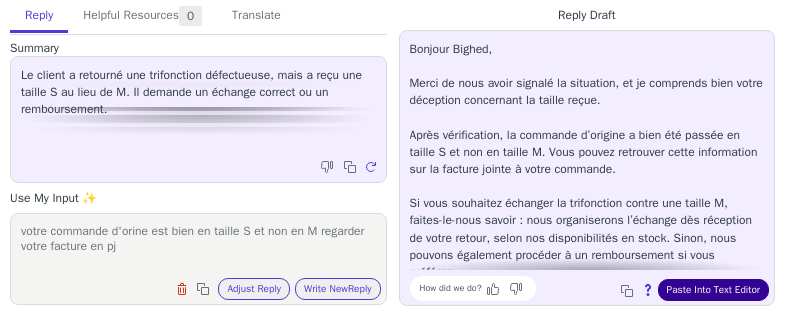 click on "Paste Into Text Editor" at bounding box center (713, 290) 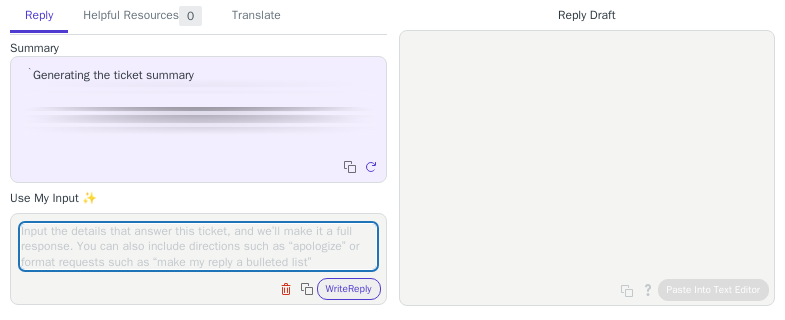 click at bounding box center (198, 246) 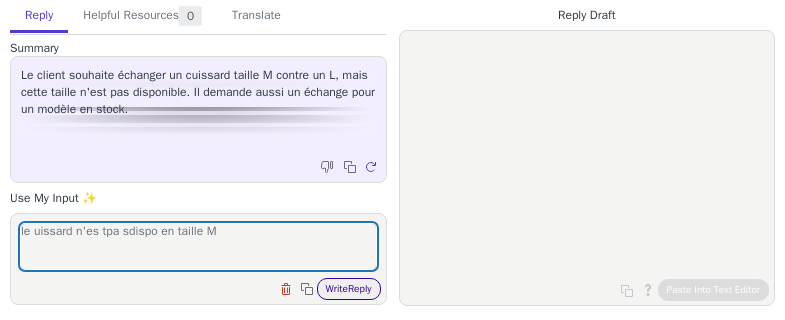 type on "le uissard n'es tpa sdispo en taille M" 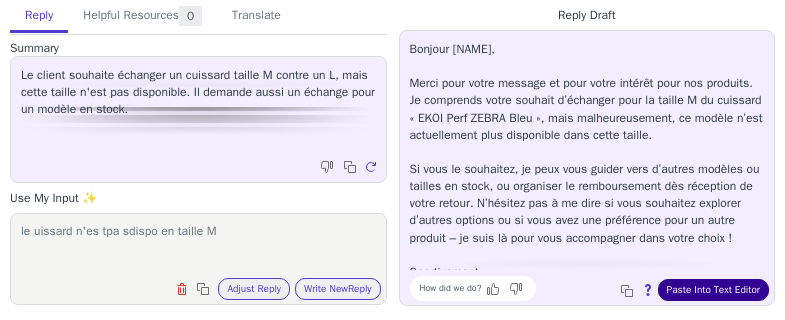 click on "Paste Into Text Editor" at bounding box center [713, 290] 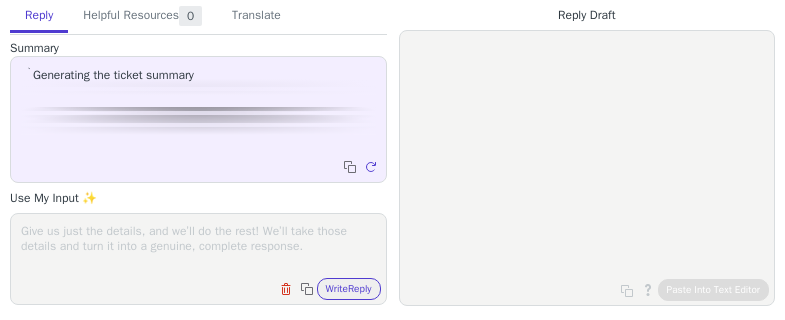 scroll, scrollTop: 0, scrollLeft: 0, axis: both 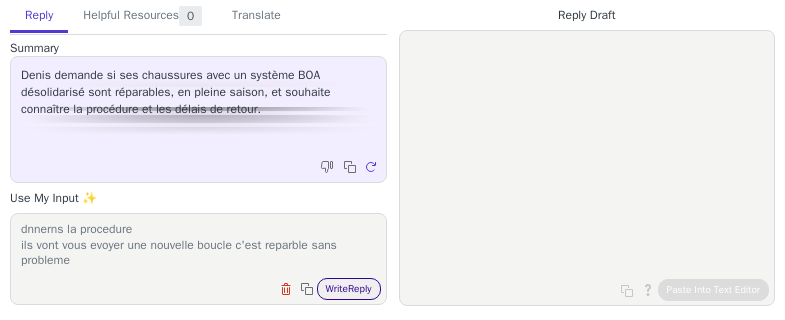 type on "comme indiqué par telephoen, il faut contacter boa et ils vous dnnerns la procedure
ils vont vous evoyer une nouvelle boucle c'est reparble sans probleme" 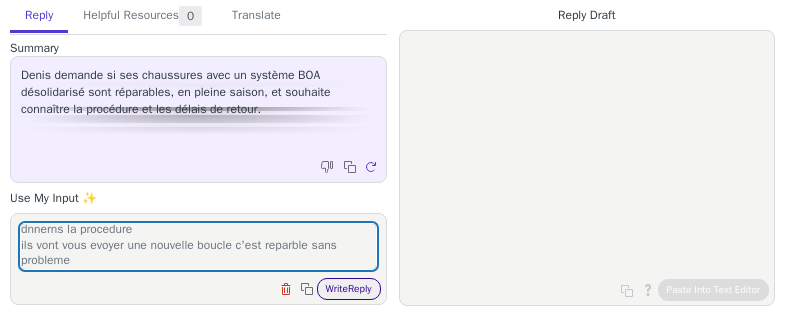 click on "Write  Reply" at bounding box center [349, 289] 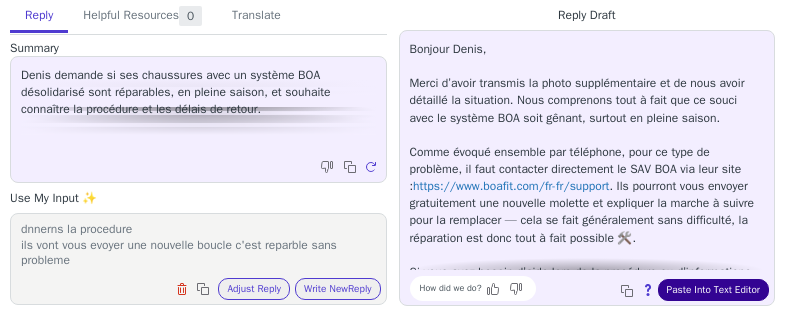 click on "Paste Into Text Editor" at bounding box center (713, 290) 